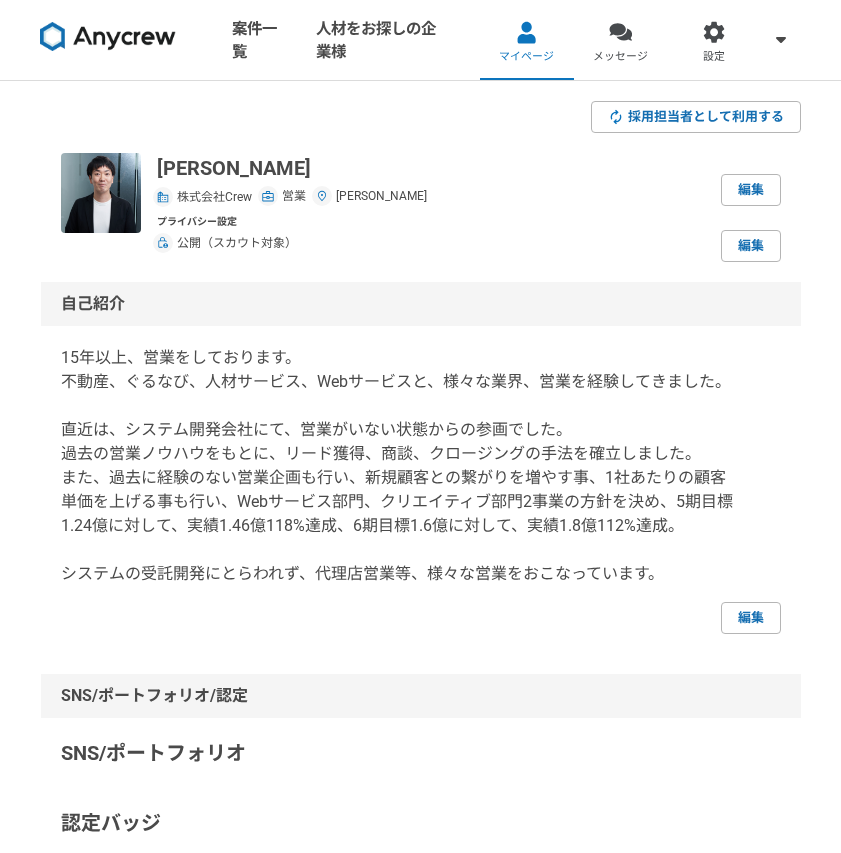 scroll, scrollTop: 0, scrollLeft: 0, axis: both 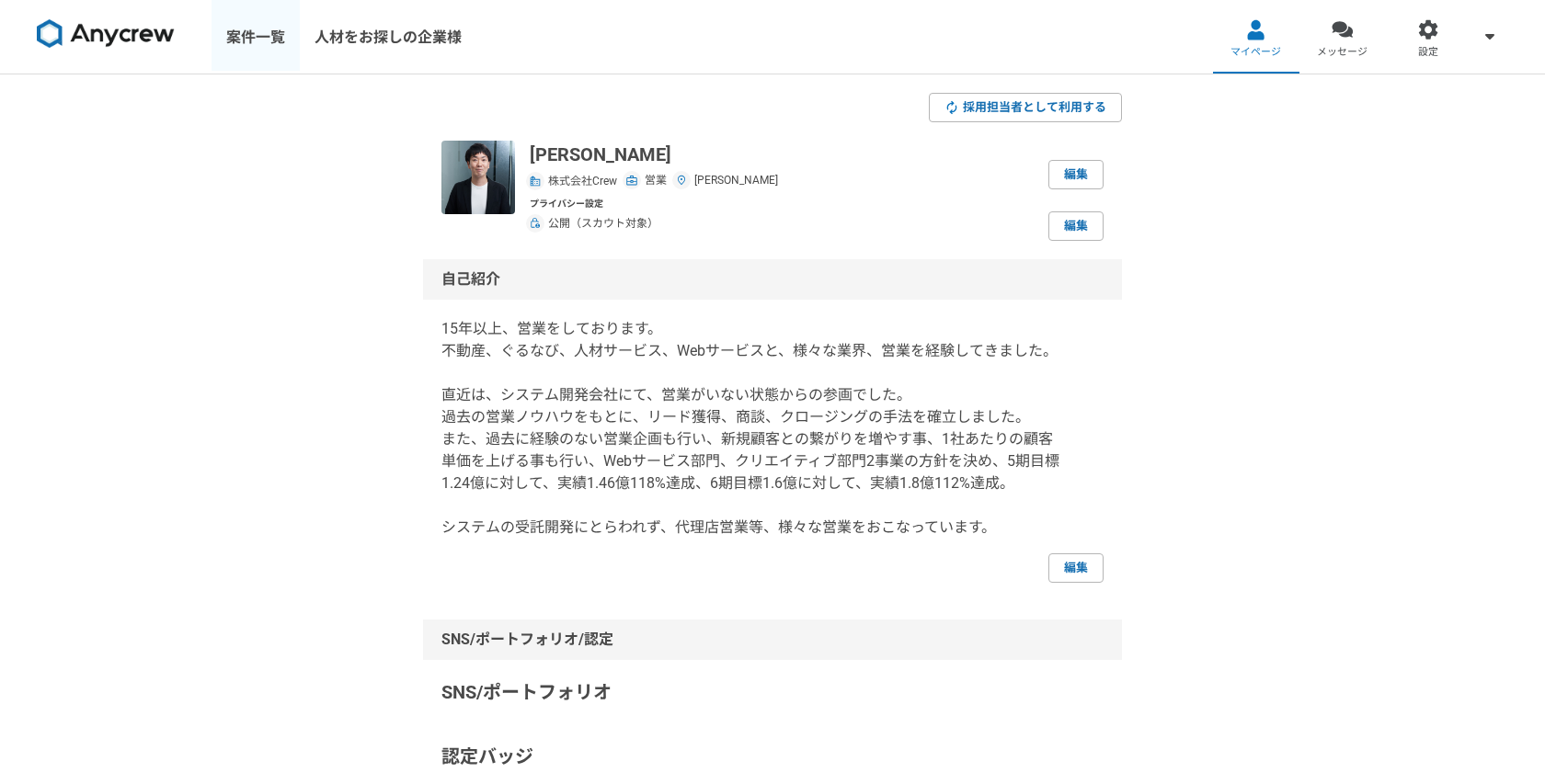 click on "案件一覧" at bounding box center [256, 37] 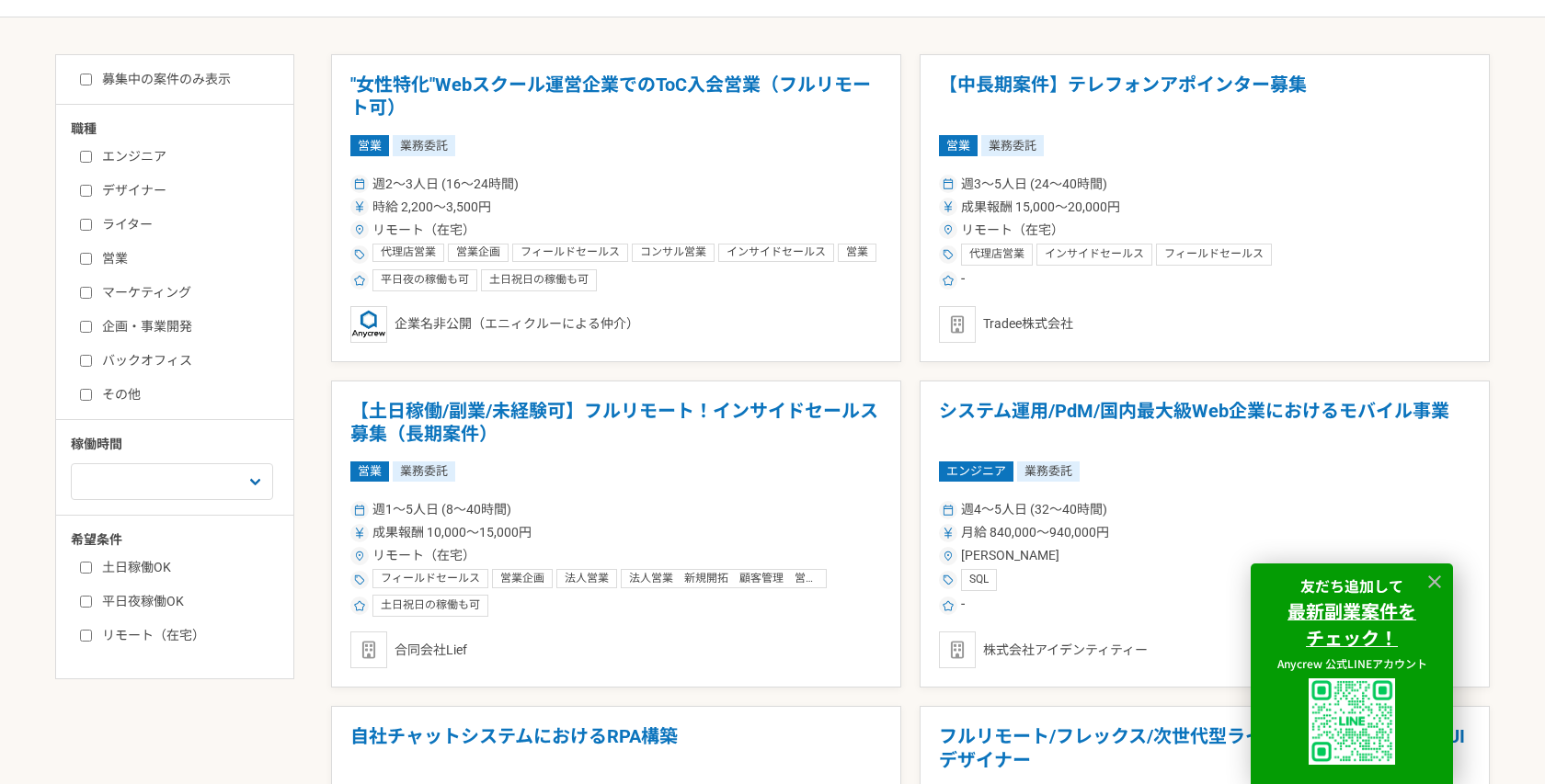 scroll, scrollTop: 376, scrollLeft: 0, axis: vertical 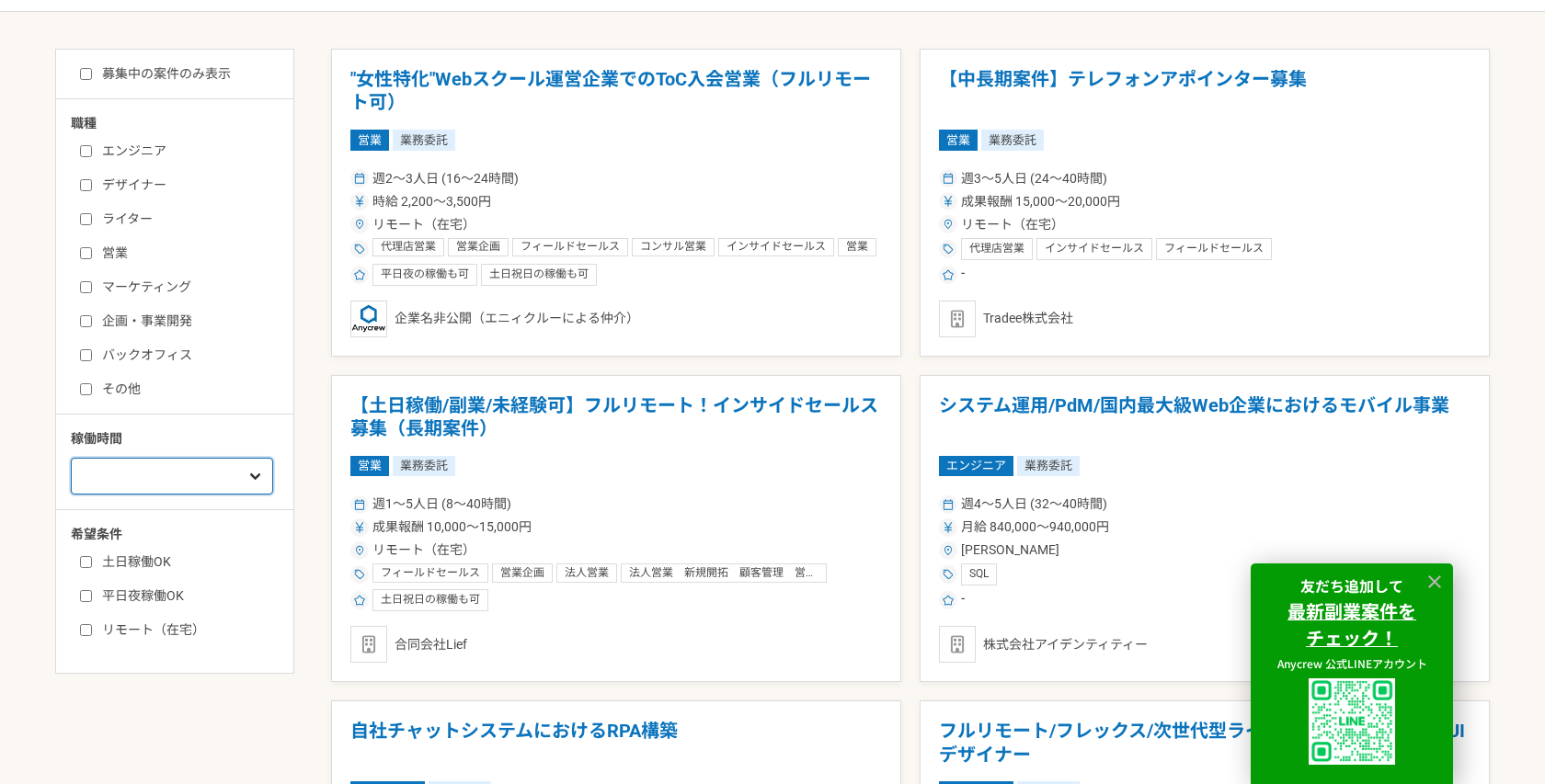 click on "週1人日（8時間）以下 週2人日（16時間）以下 週3人日（24時間）以下 週4人日（32時間）以下 週5人日（40時間）以下" at bounding box center [172, 476] 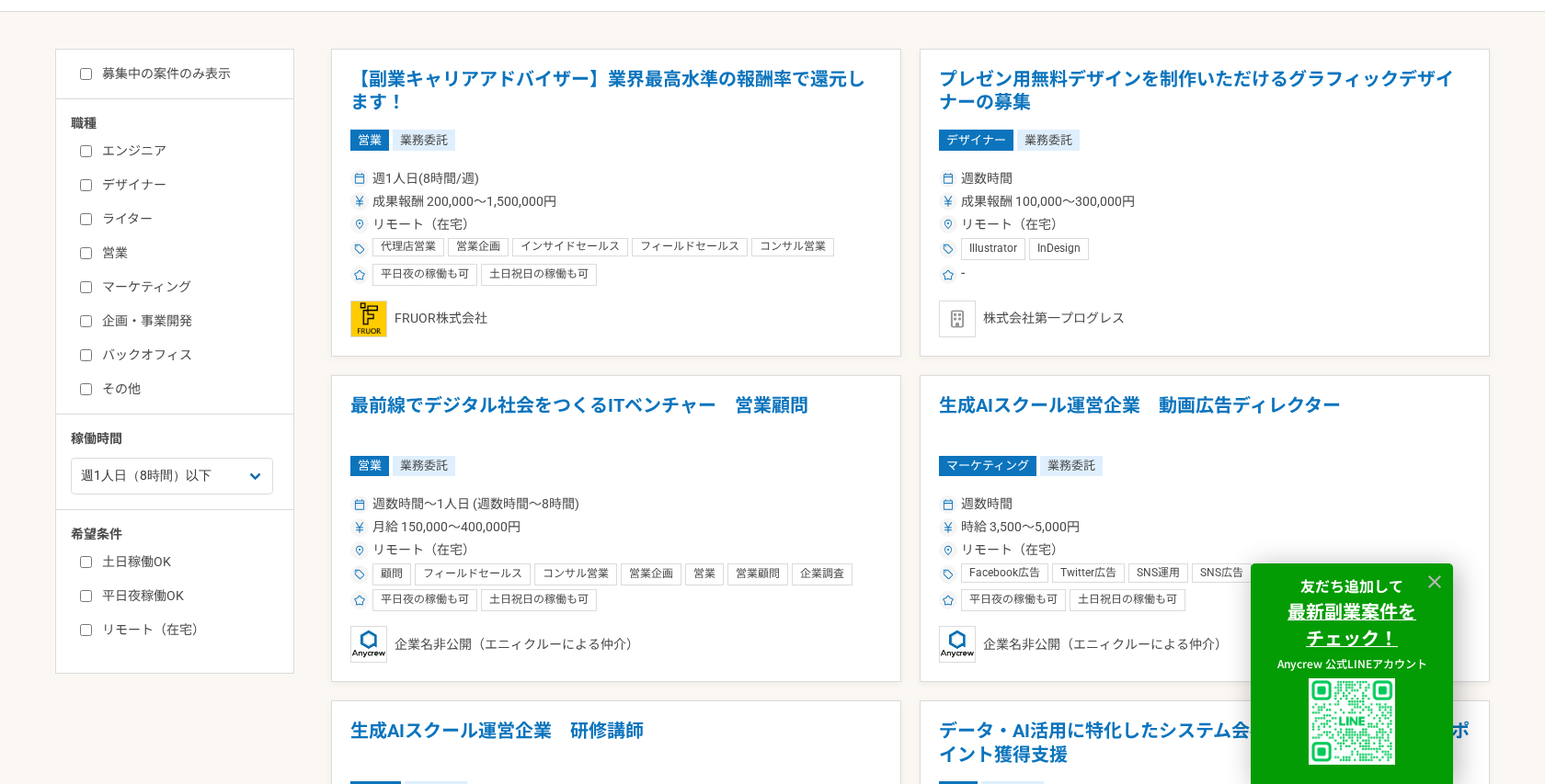 click on "営業" at bounding box center (86, 253) 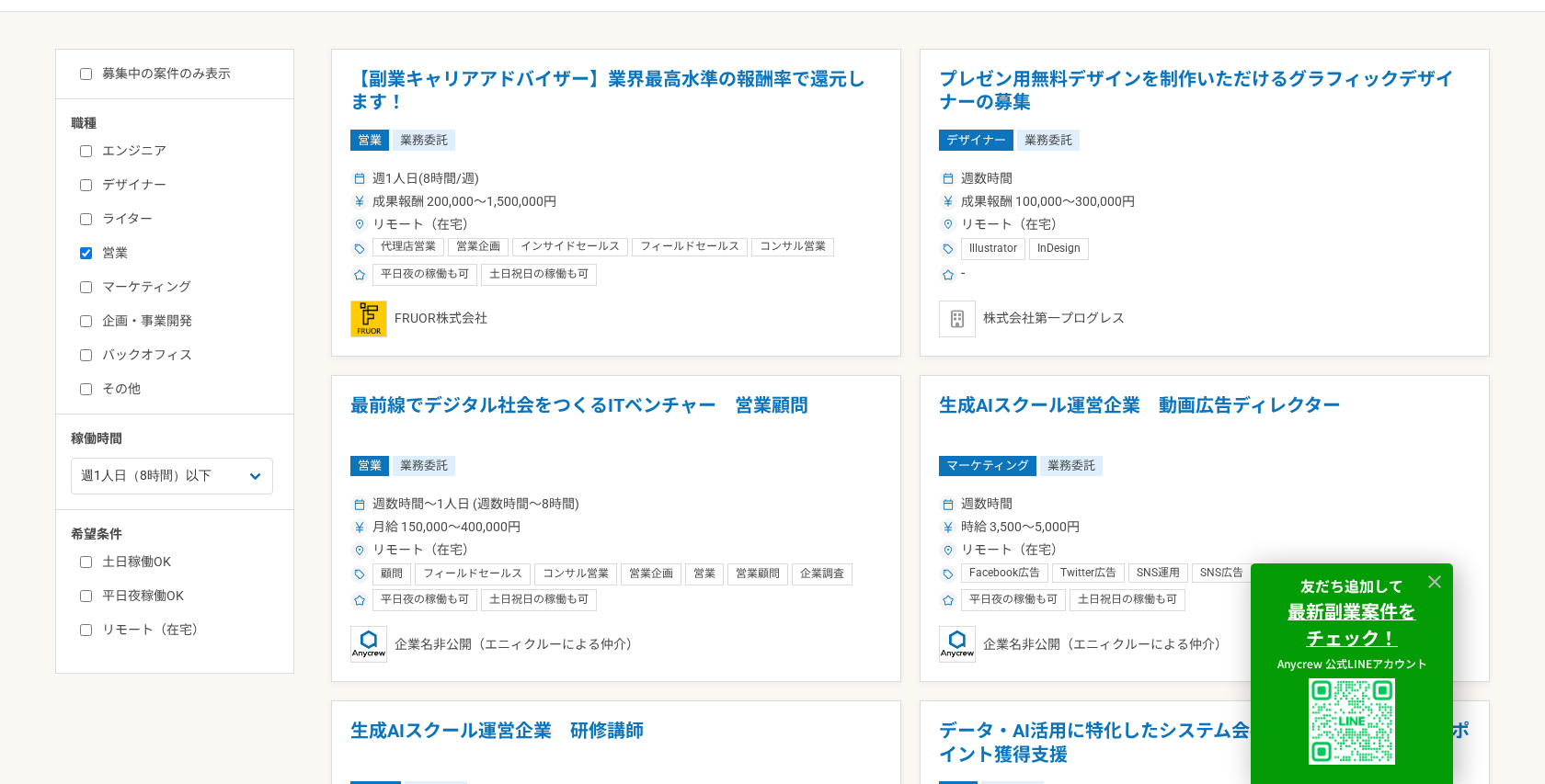checkbox on "true" 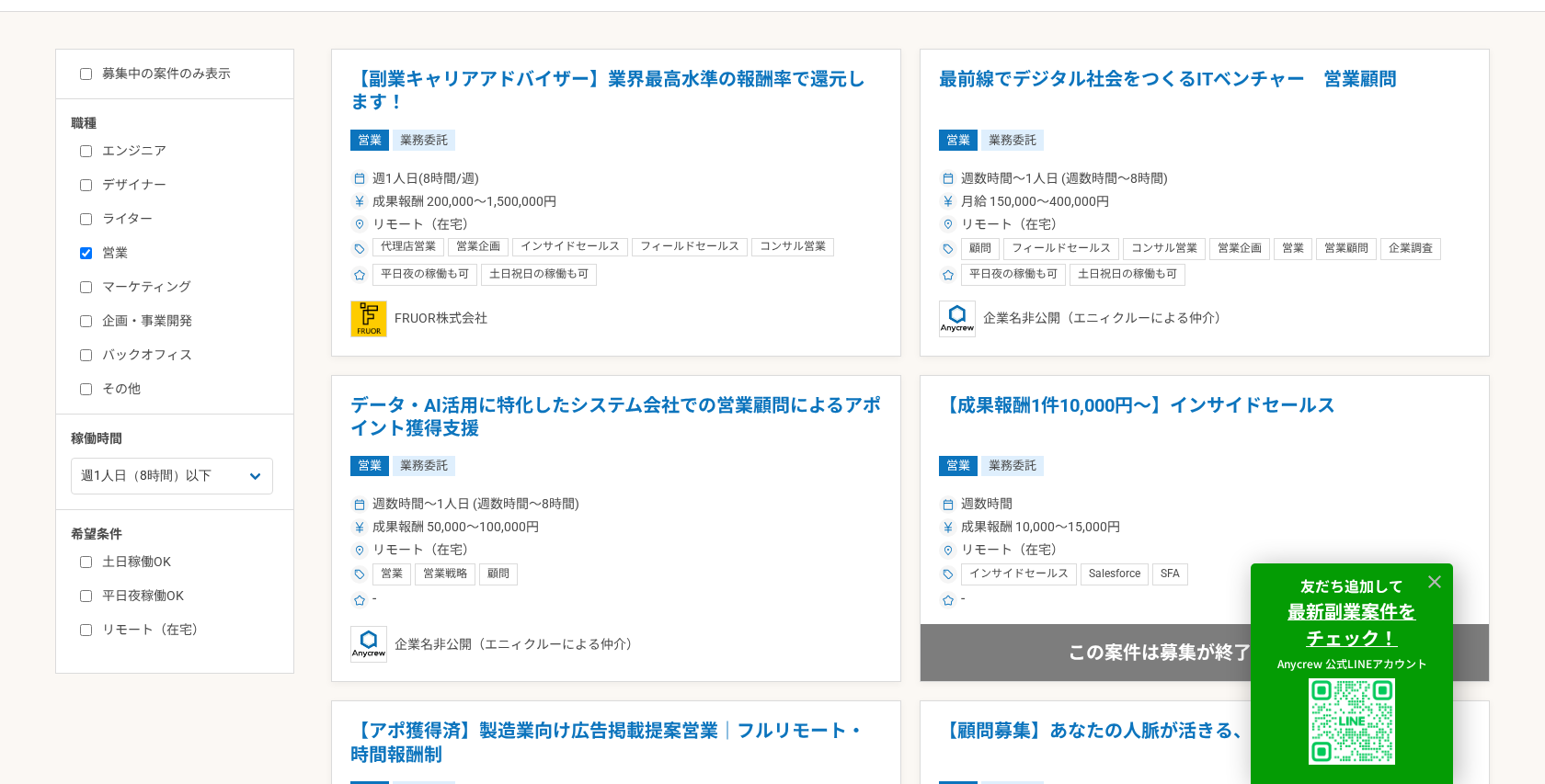 click on "バックオフィス" at bounding box center (86, 355) 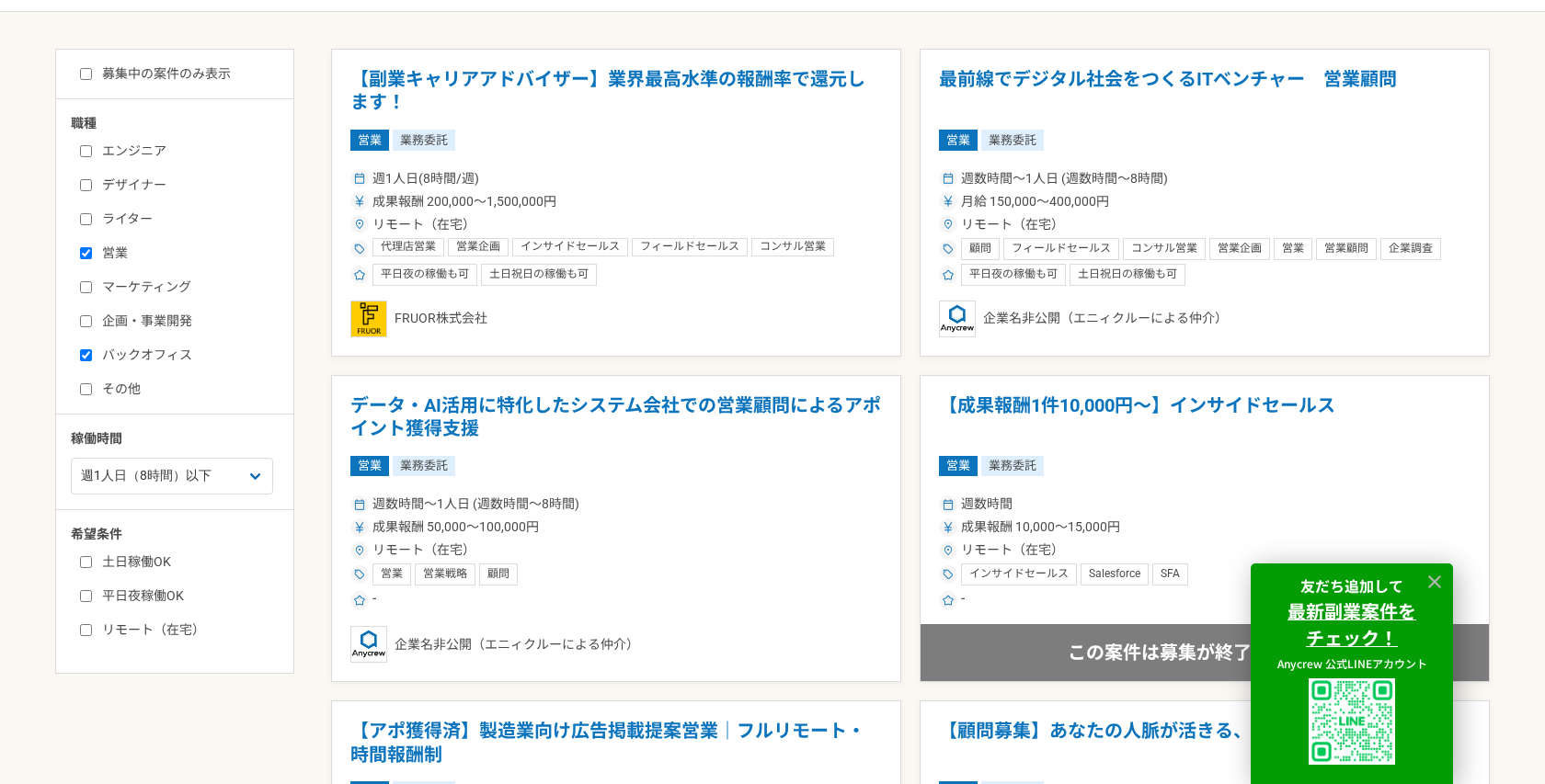 checkbox on "true" 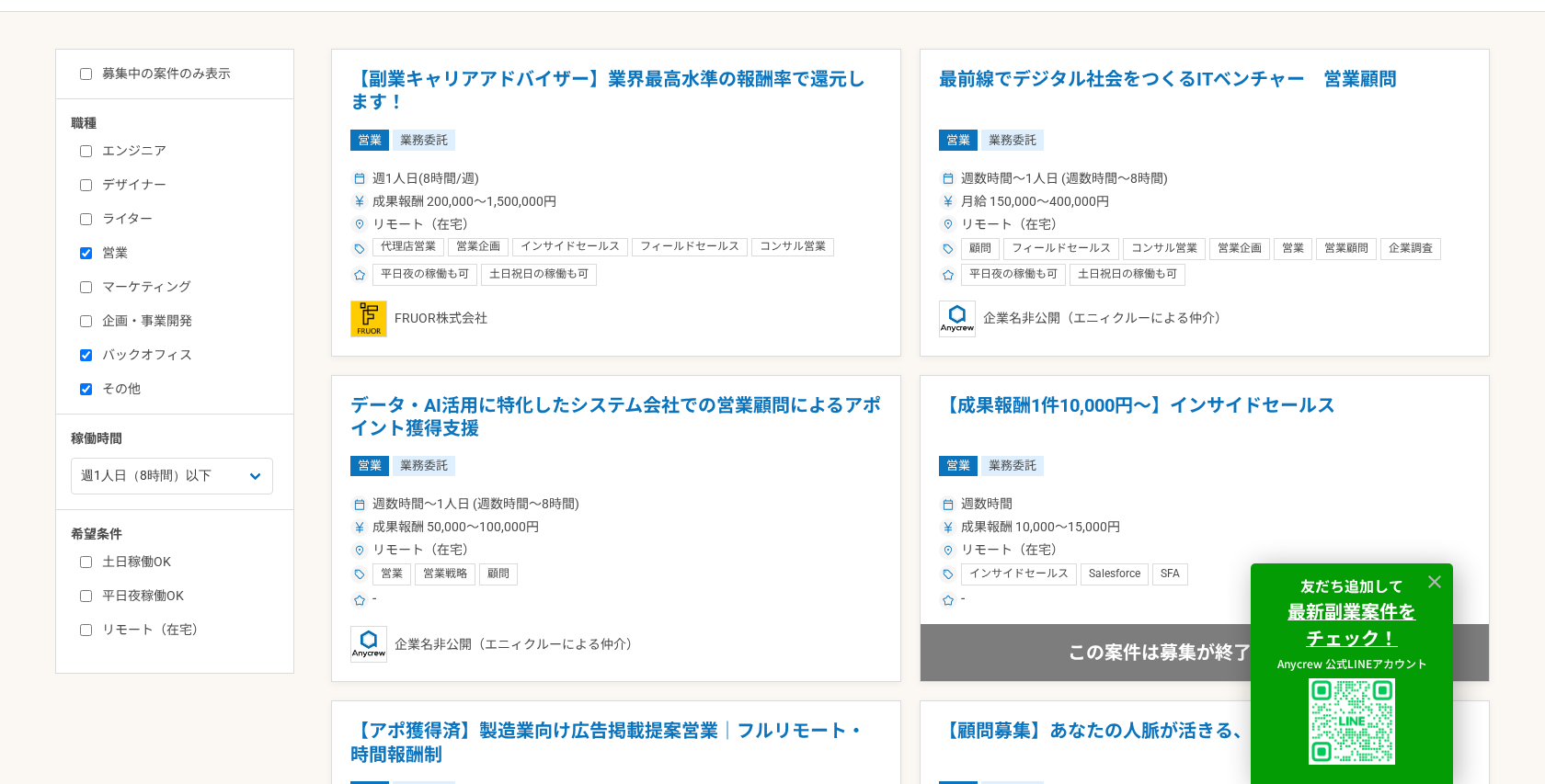 checkbox on "true" 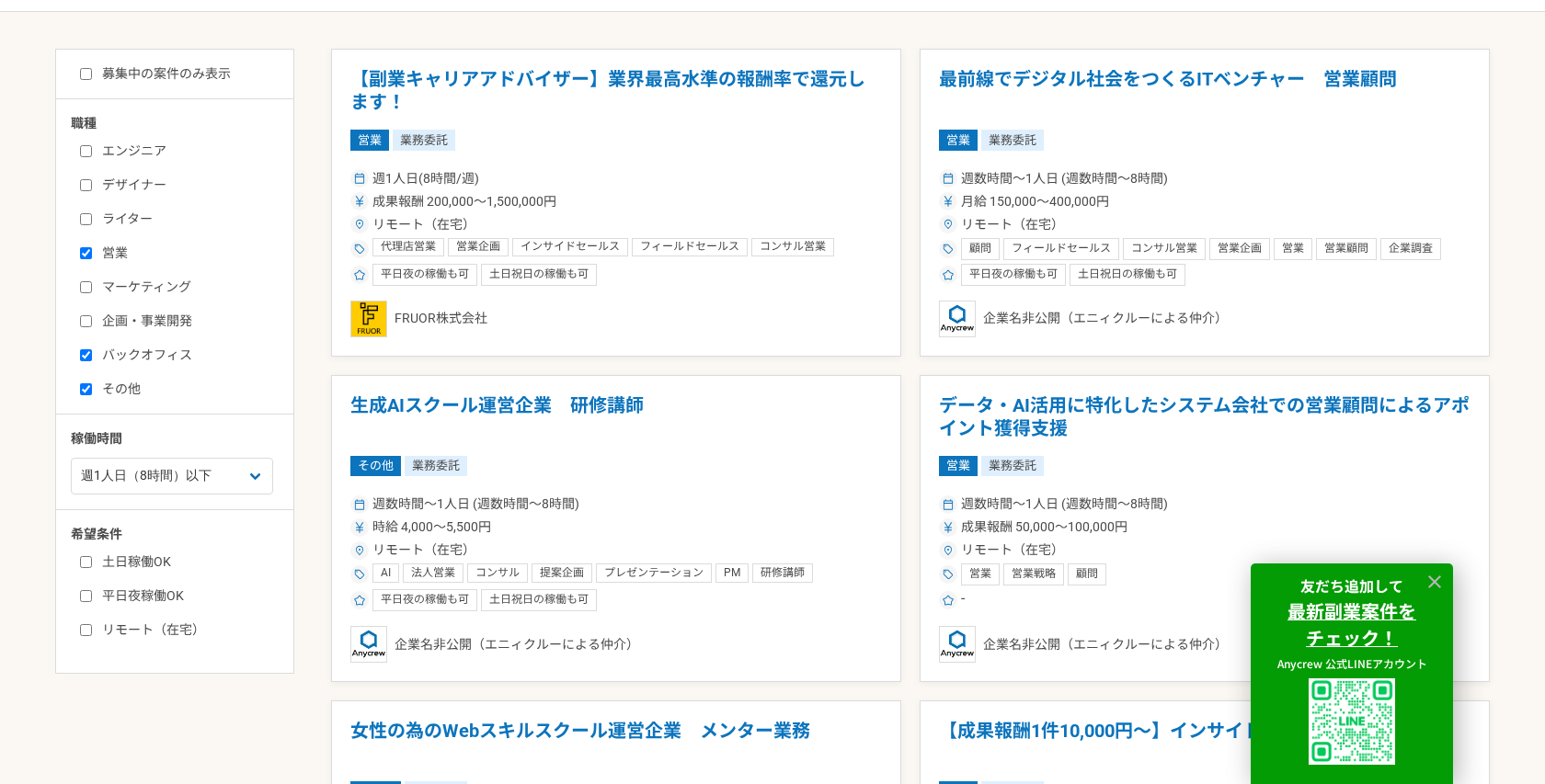 click on "企画・事業開発" at bounding box center (186, 321) 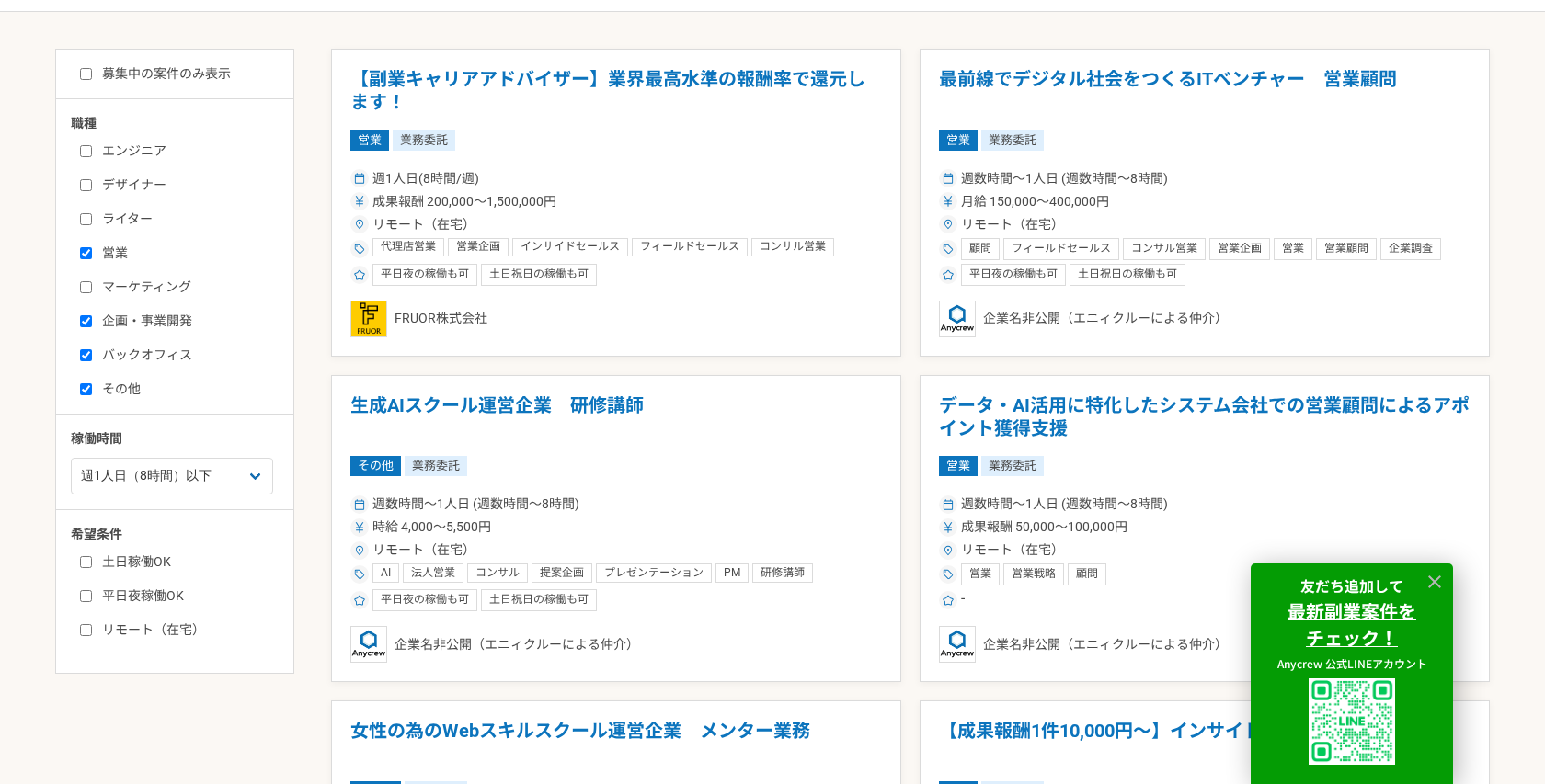 checkbox on "true" 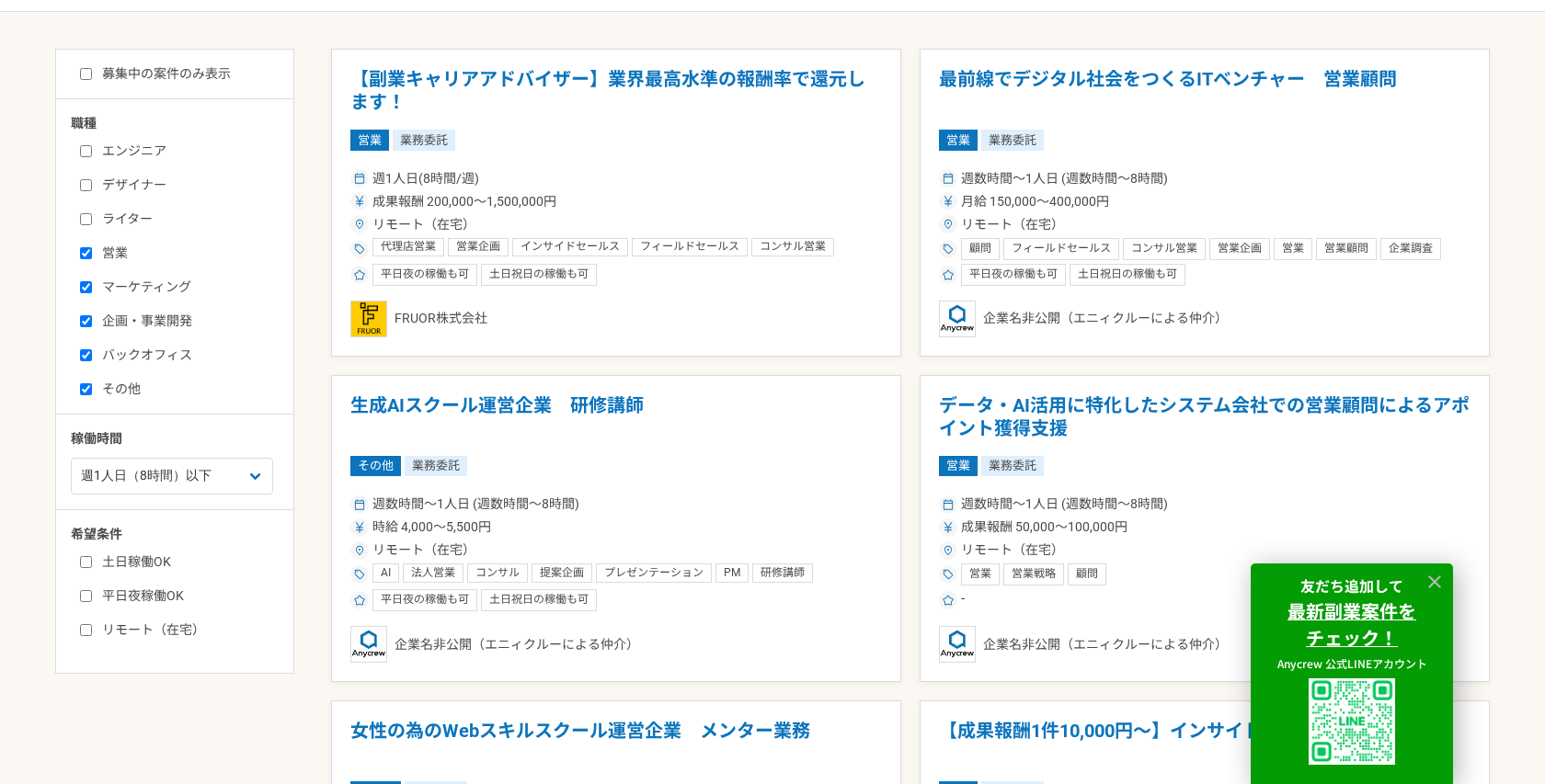checkbox on "true" 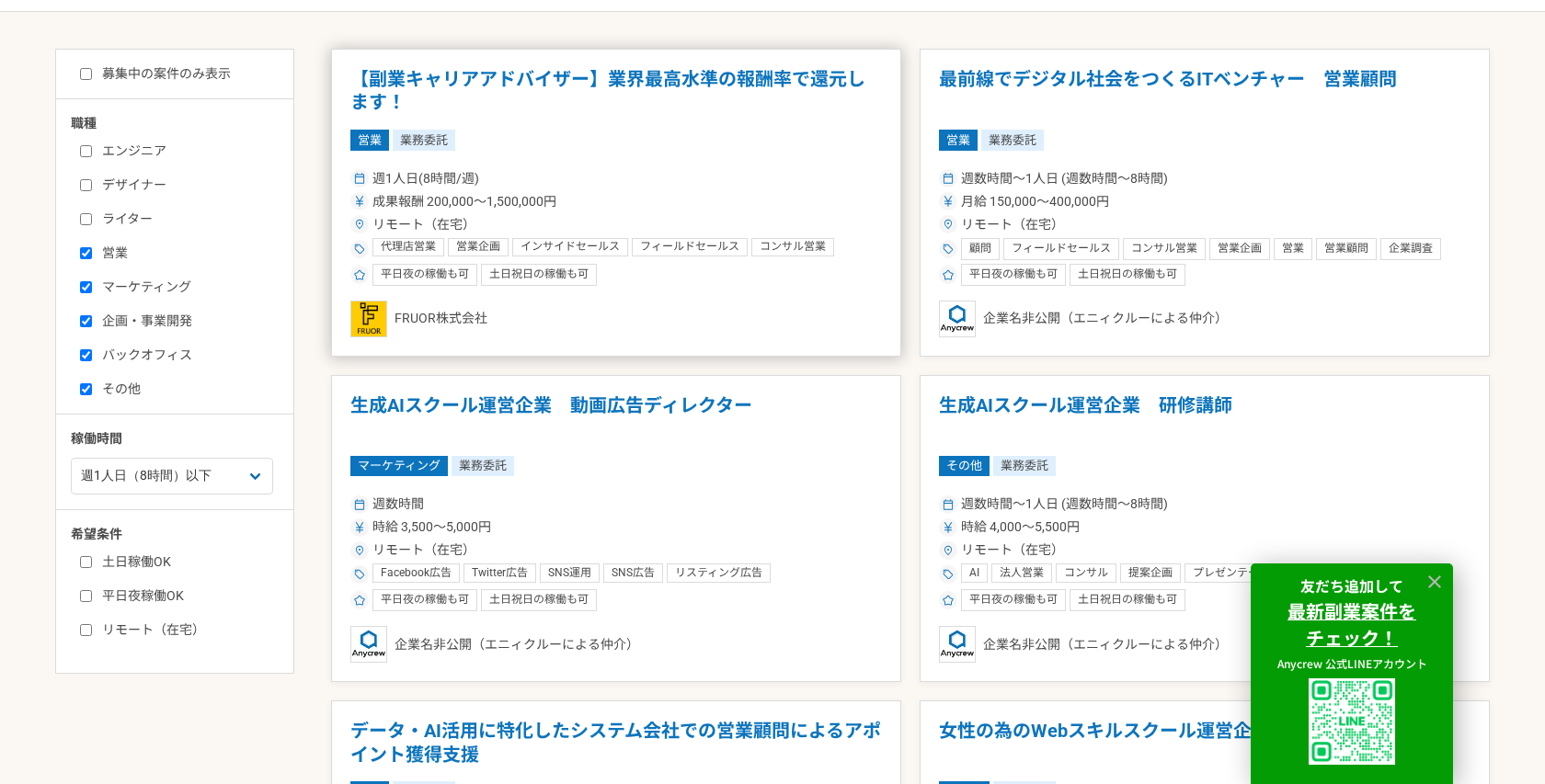 click on "【副業キャリアアドバイザー】業界最高水準の報酬率で還元します！" at bounding box center [616, 91] 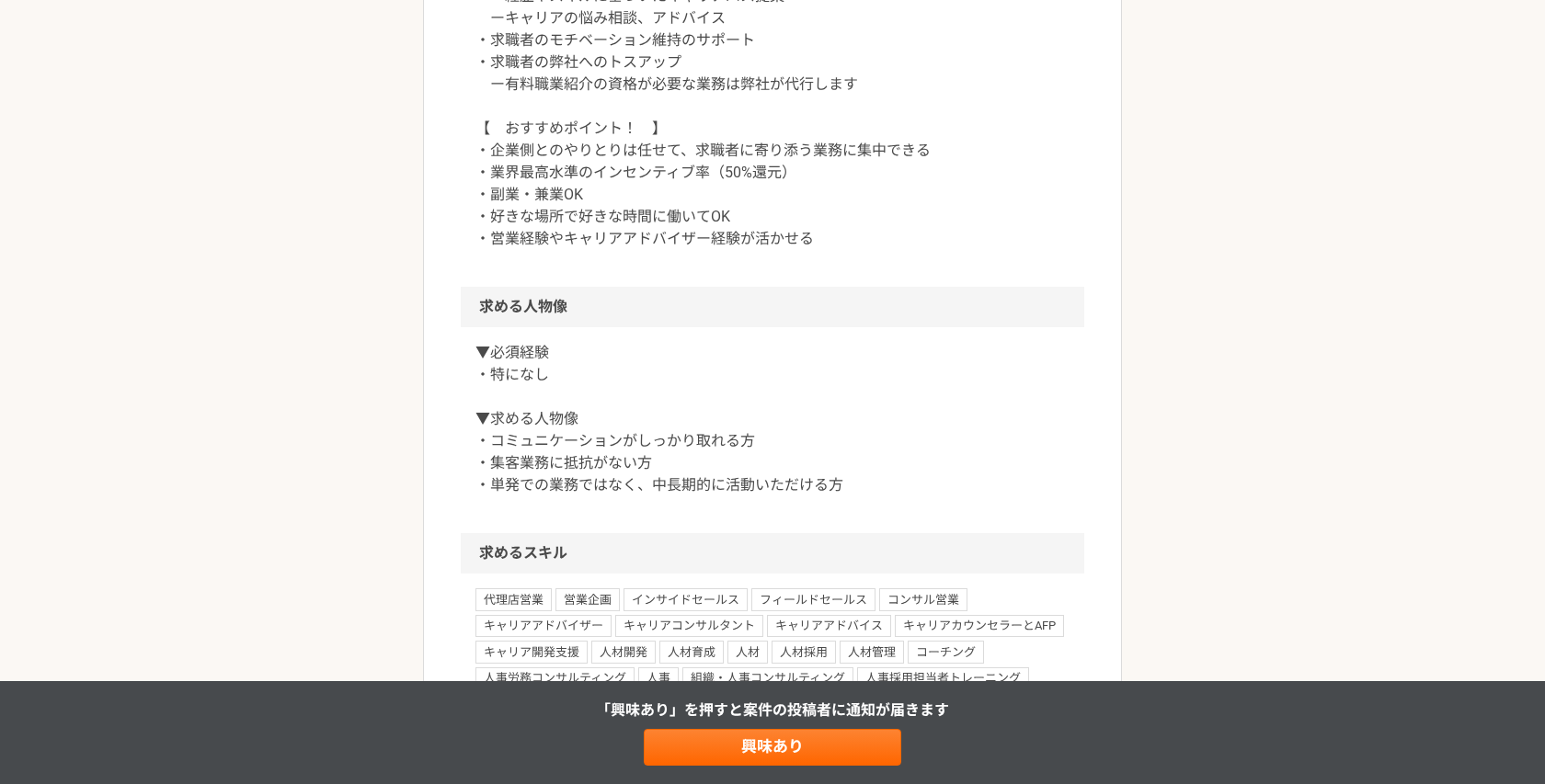 scroll, scrollTop: 1085, scrollLeft: 0, axis: vertical 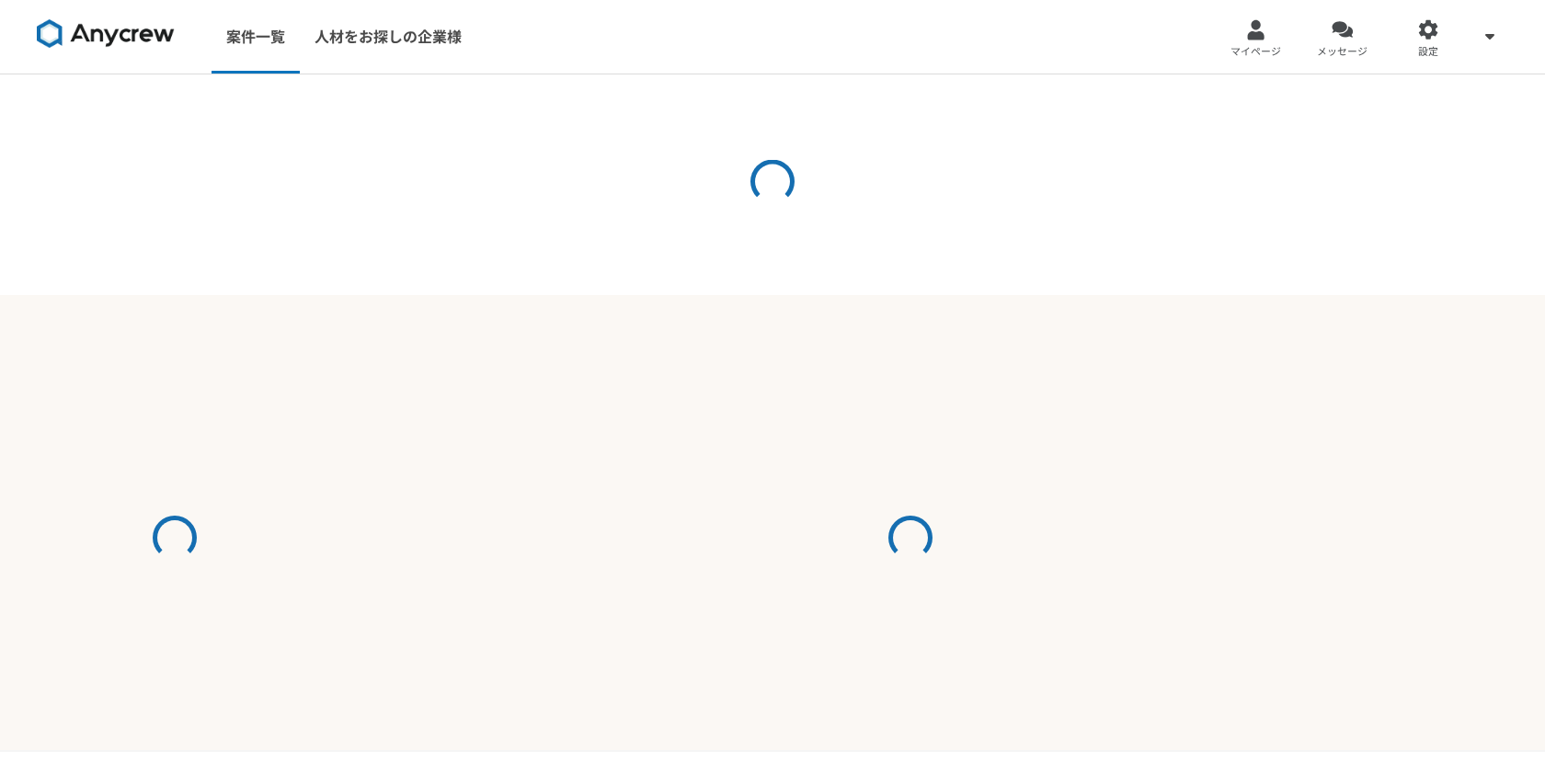 select on "1" 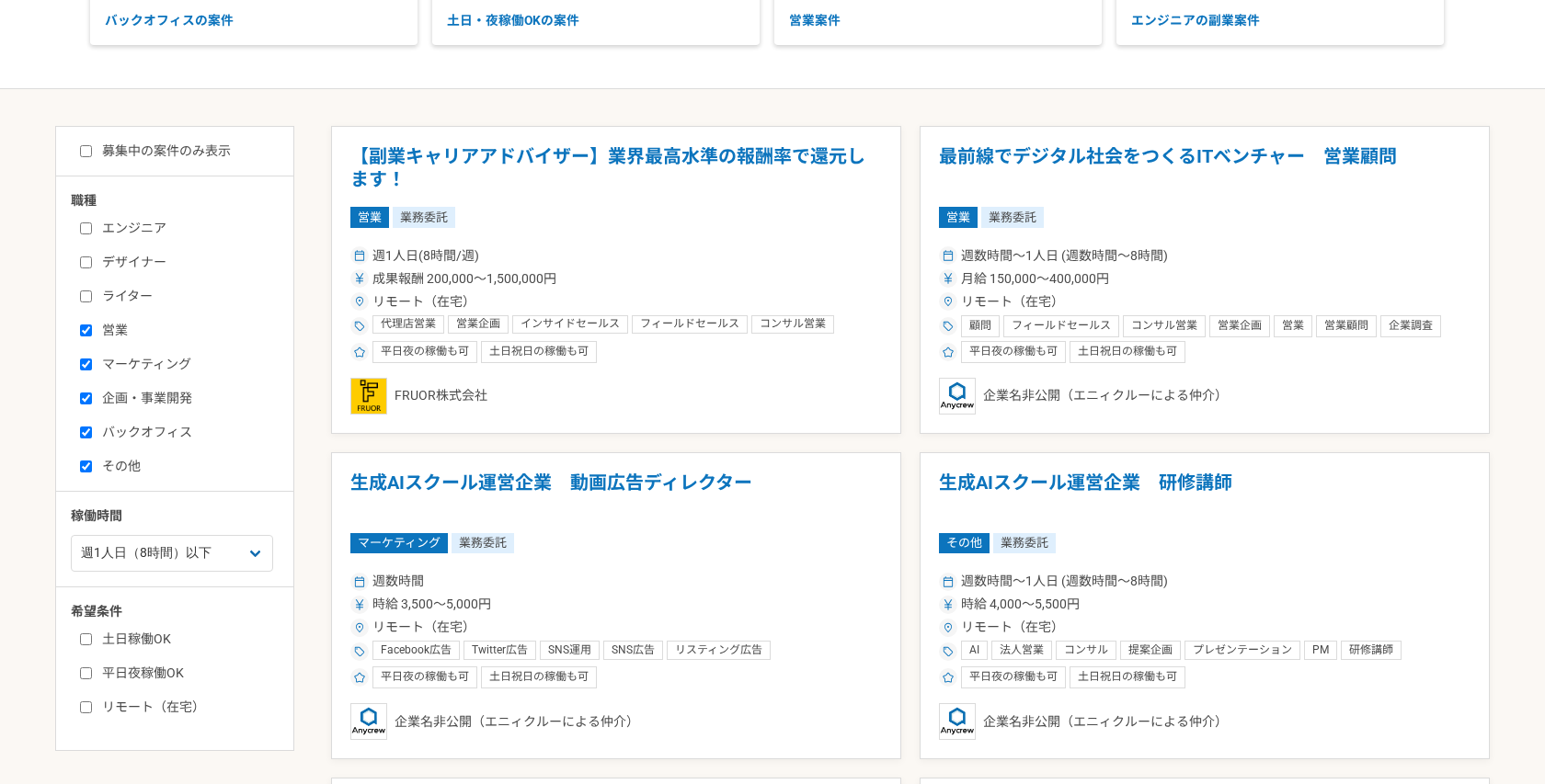 scroll, scrollTop: 355, scrollLeft: 0, axis: vertical 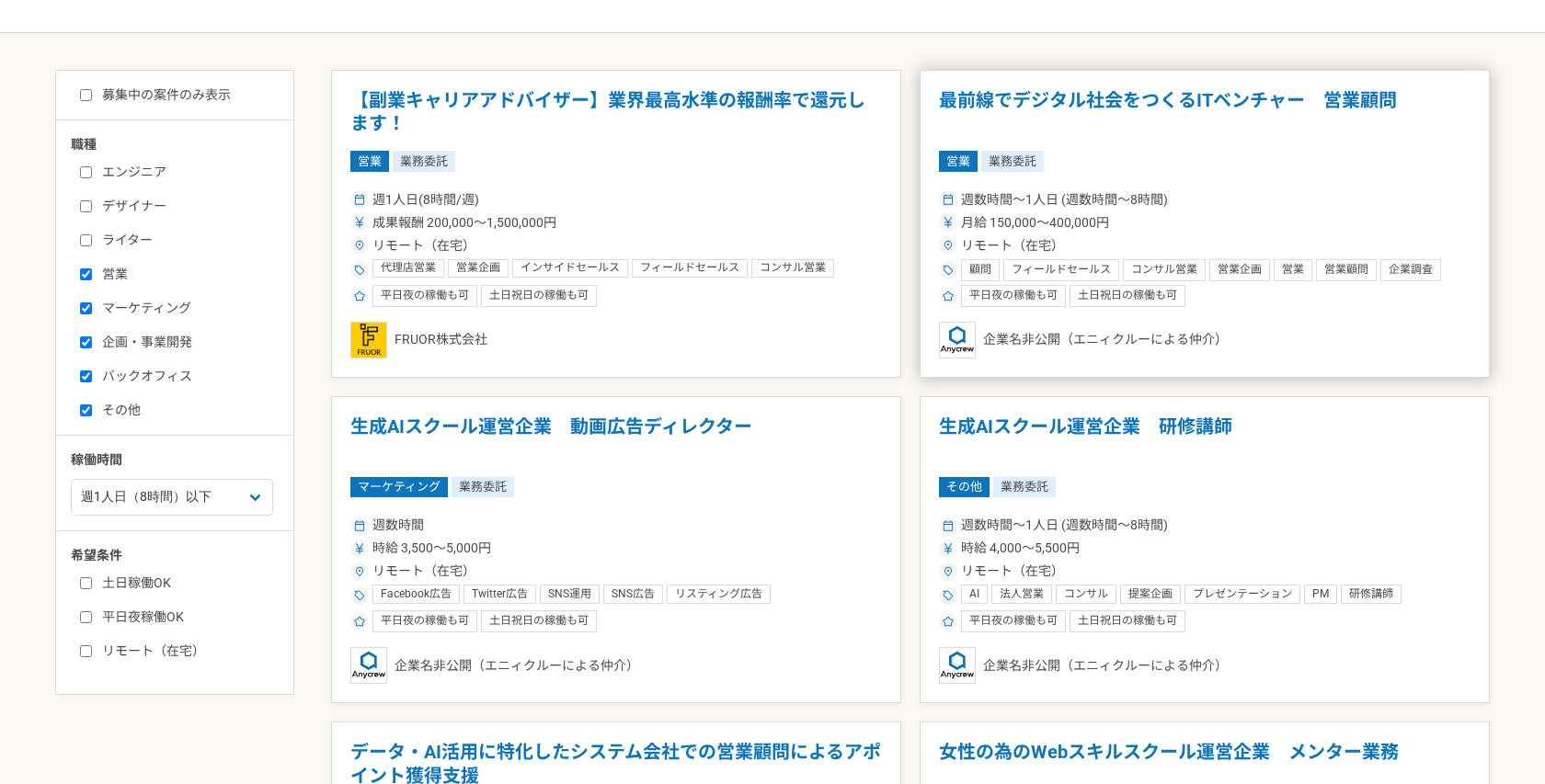 click on "営業 業務委託" at bounding box center (1205, 161) 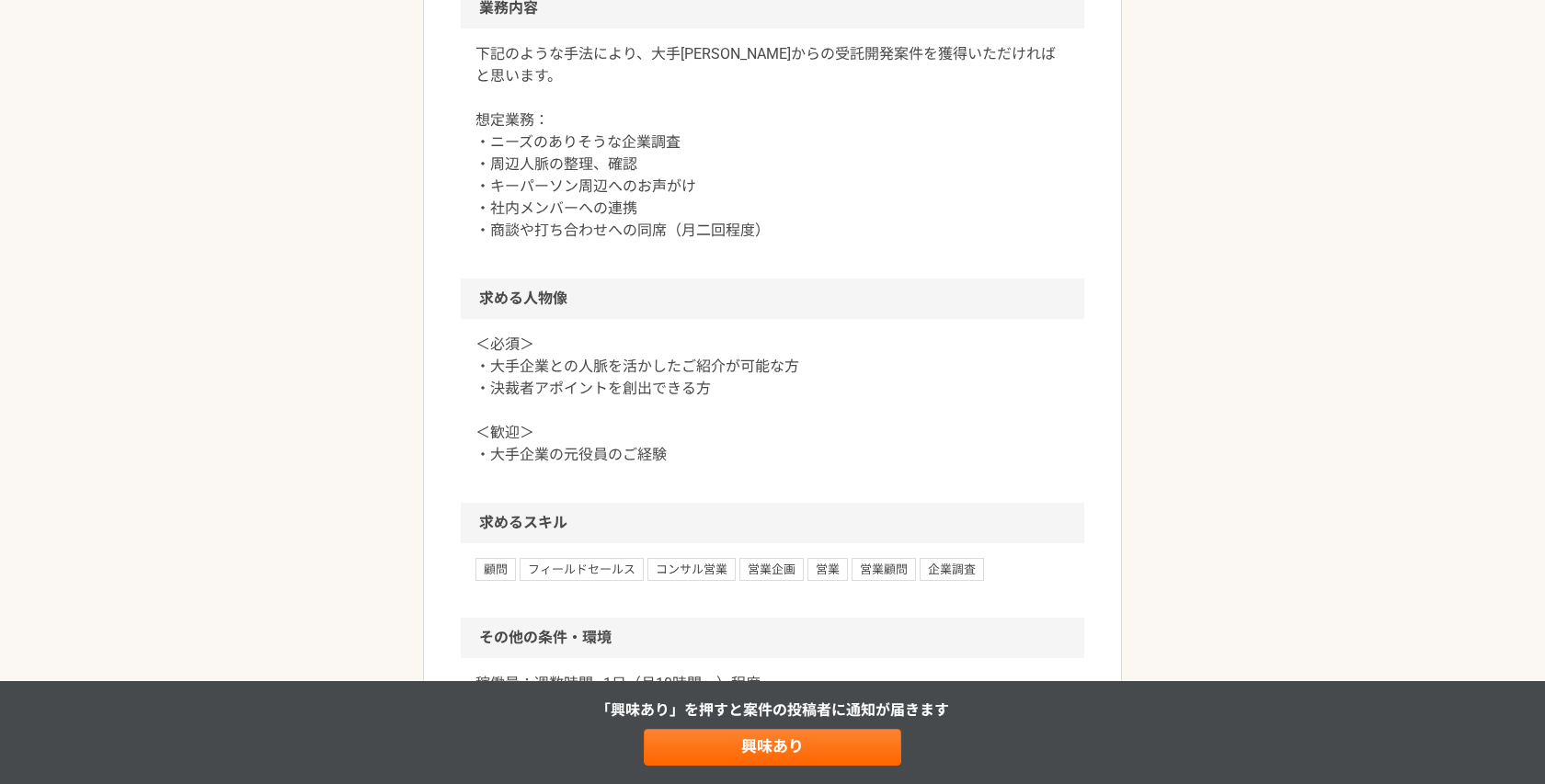 scroll, scrollTop: 1140, scrollLeft: 0, axis: vertical 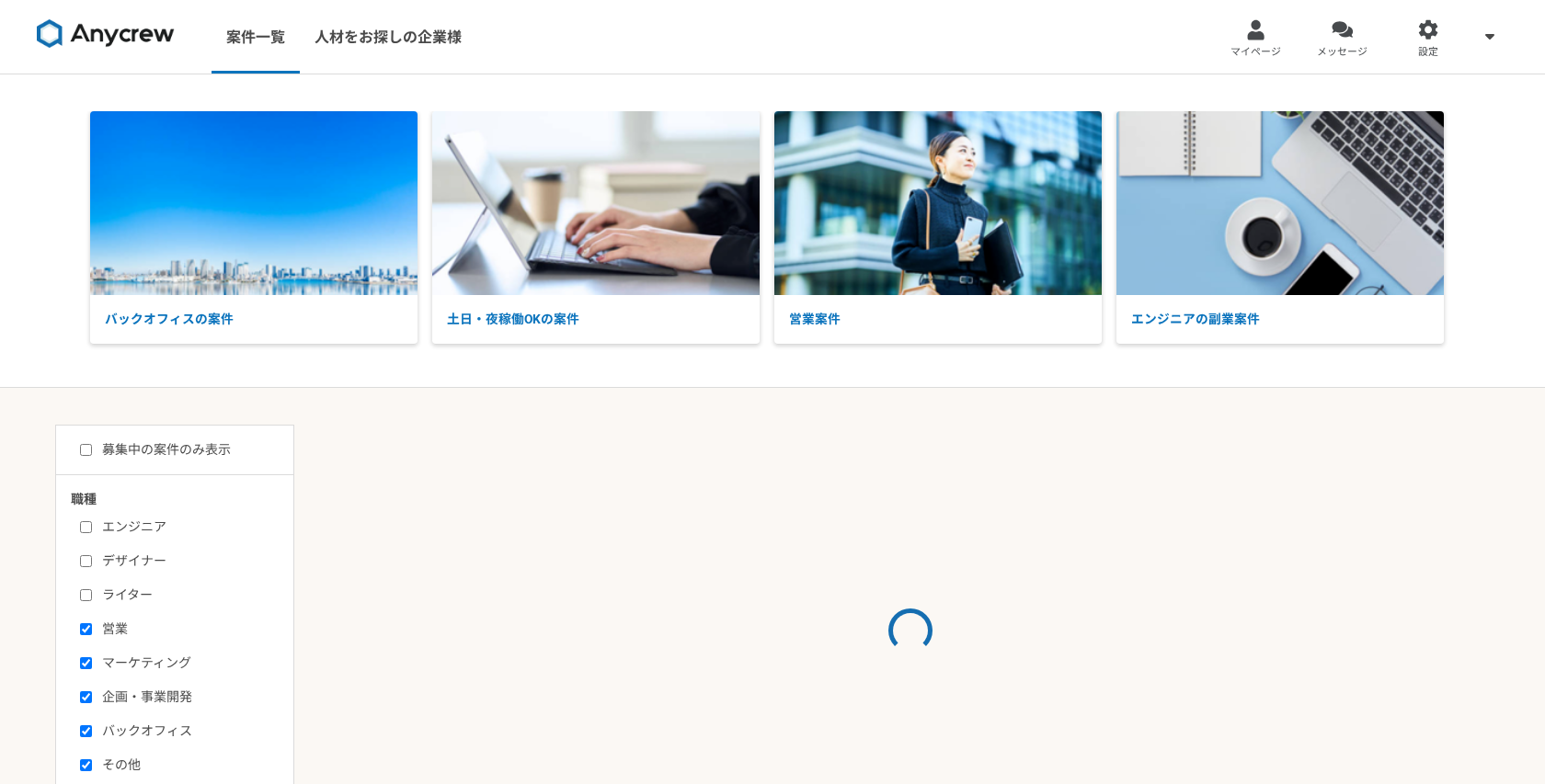 select on "1" 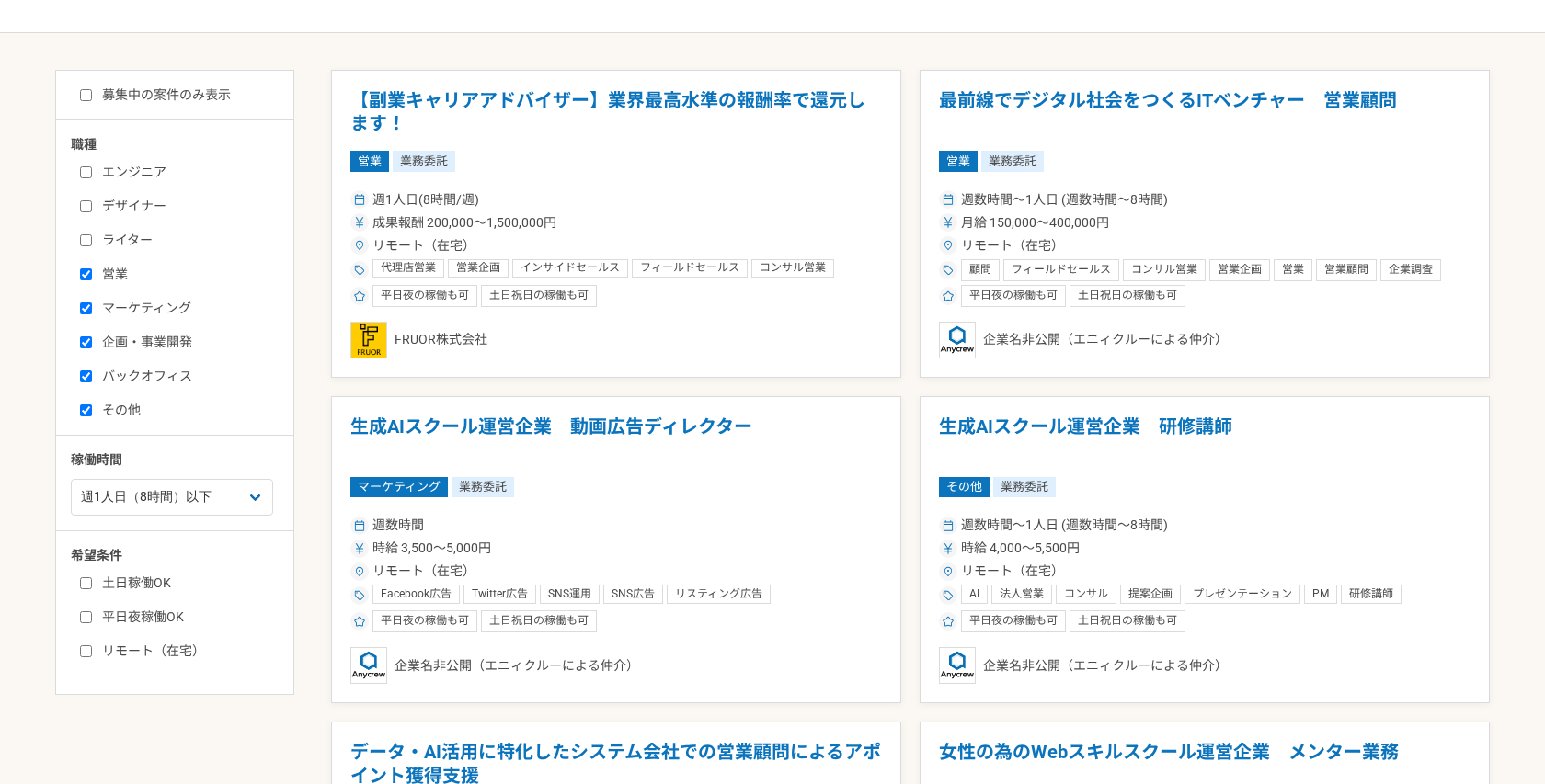 scroll, scrollTop: 355, scrollLeft: 0, axis: vertical 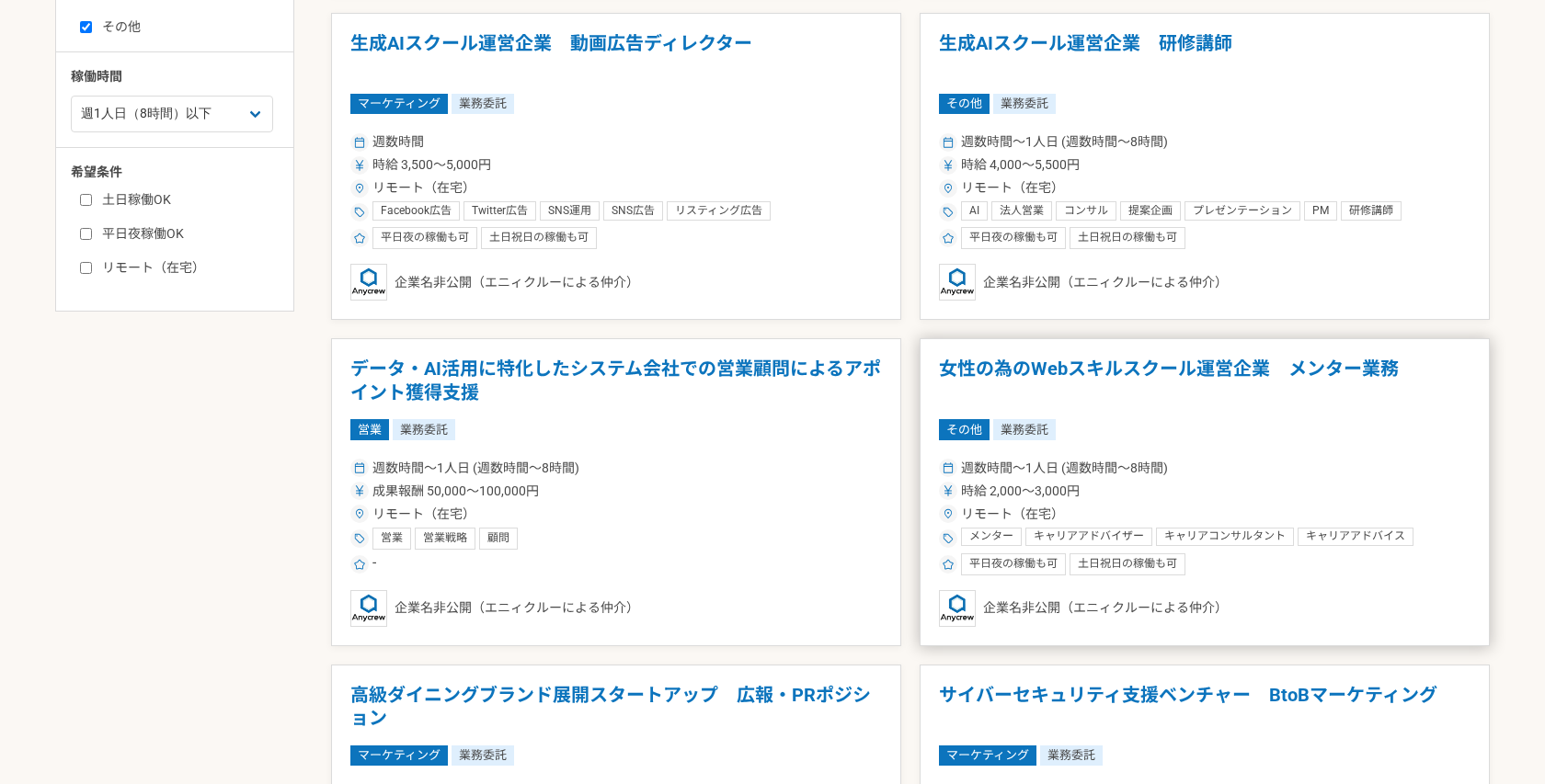 click on "女性の為のWebスキルスクール運営企業　メンター業務" at bounding box center [1205, 381] 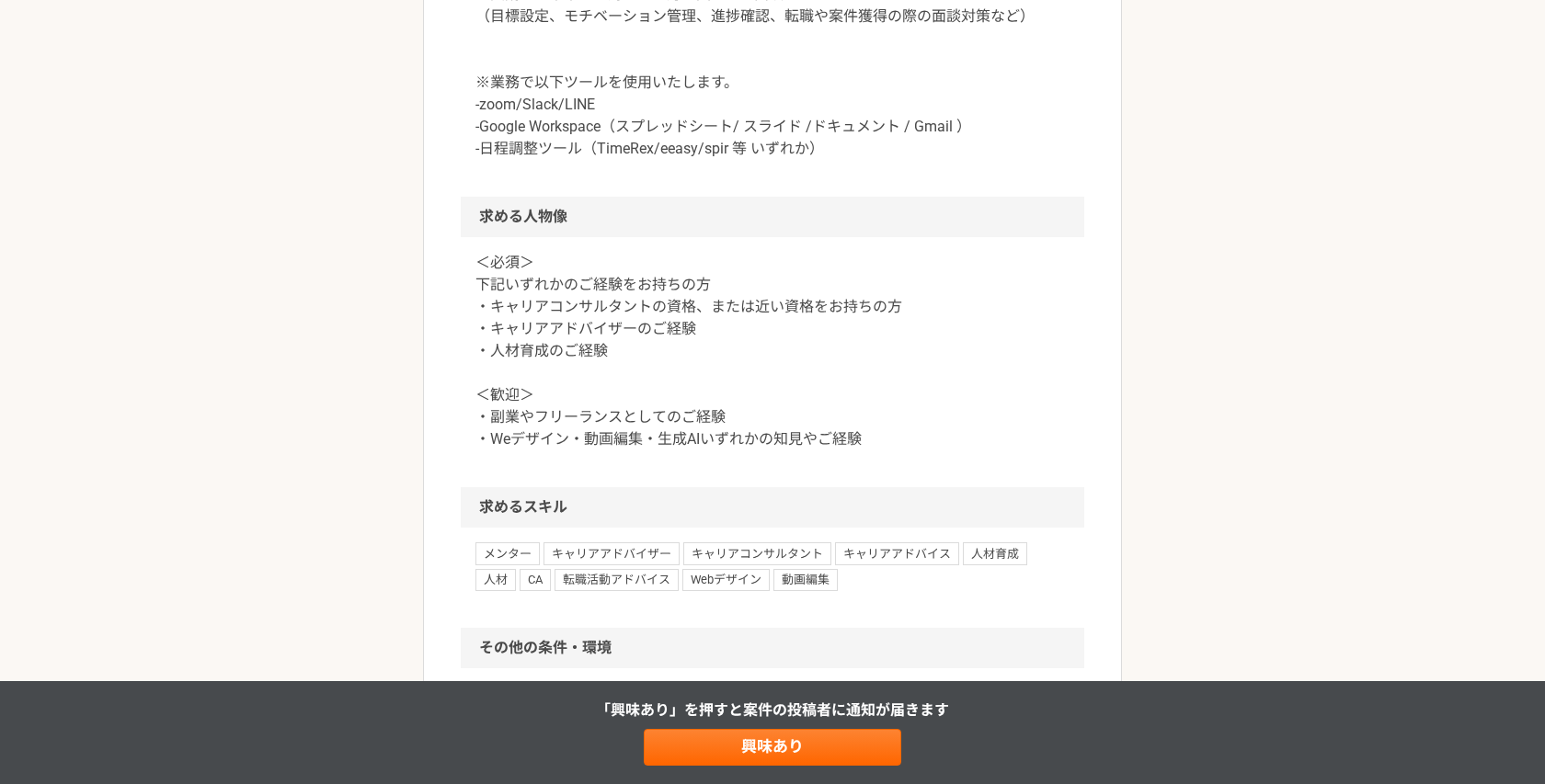 scroll, scrollTop: 1132, scrollLeft: 0, axis: vertical 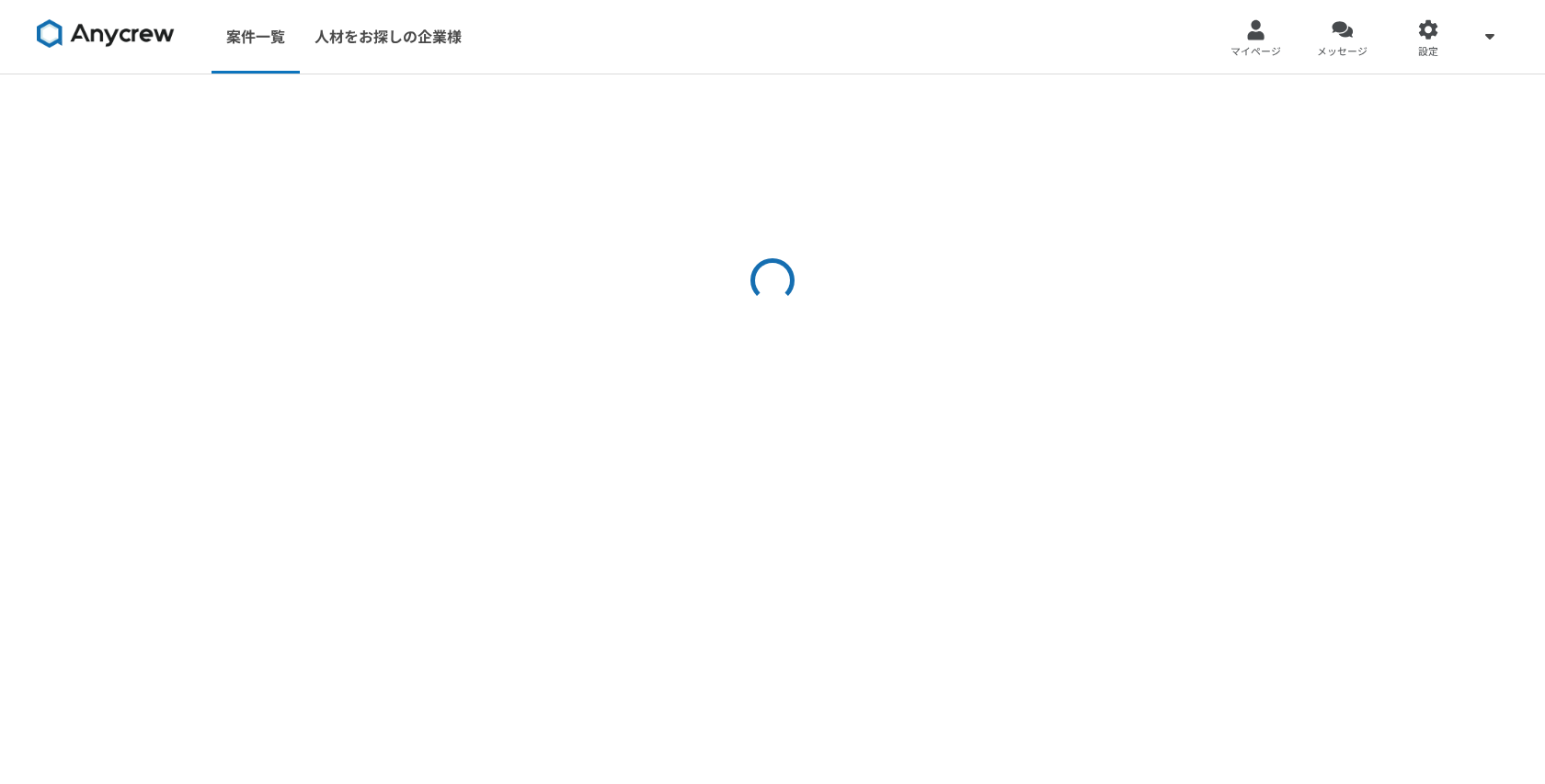 select on "1" 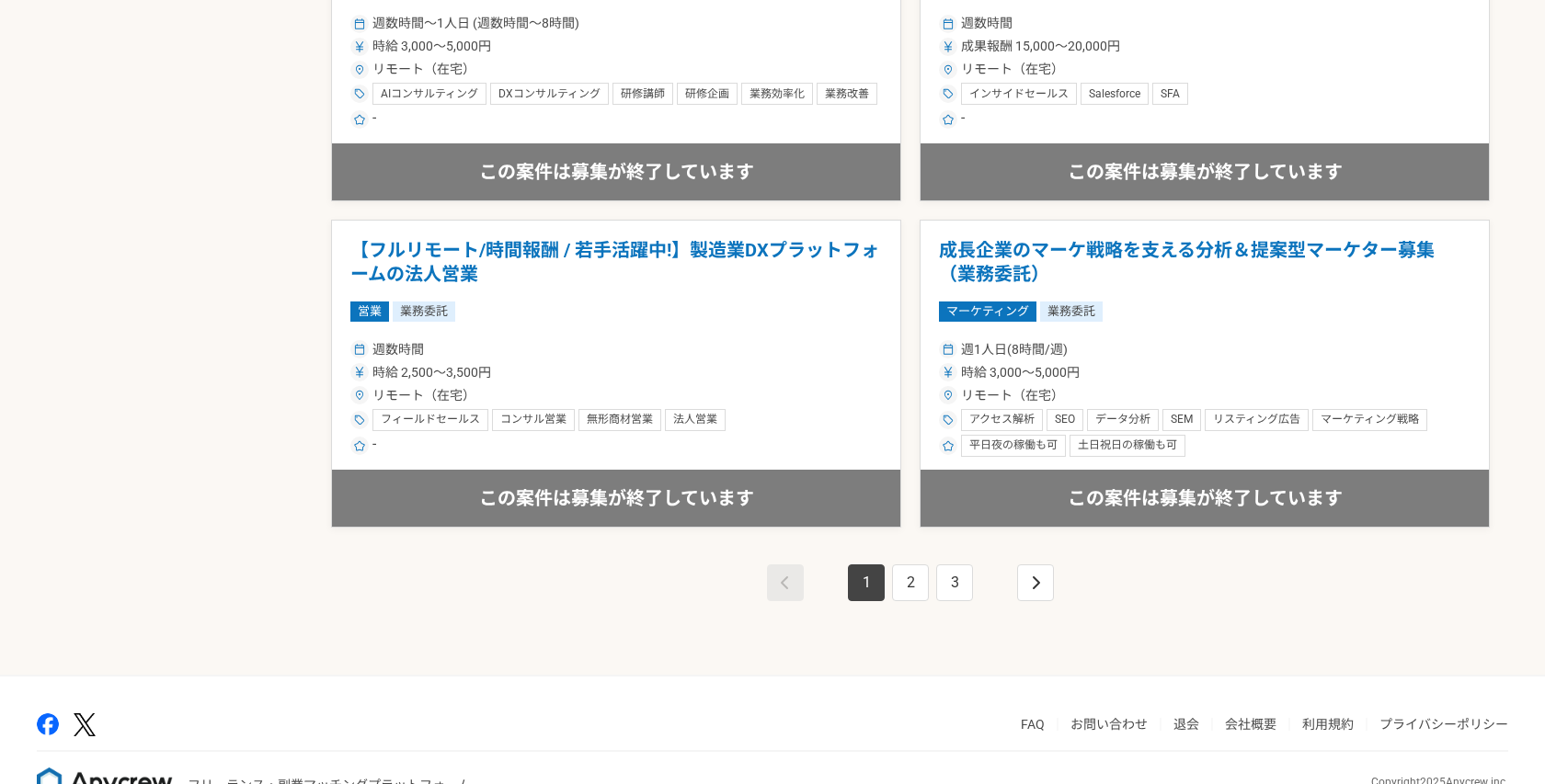 scroll, scrollTop: 3187, scrollLeft: 0, axis: vertical 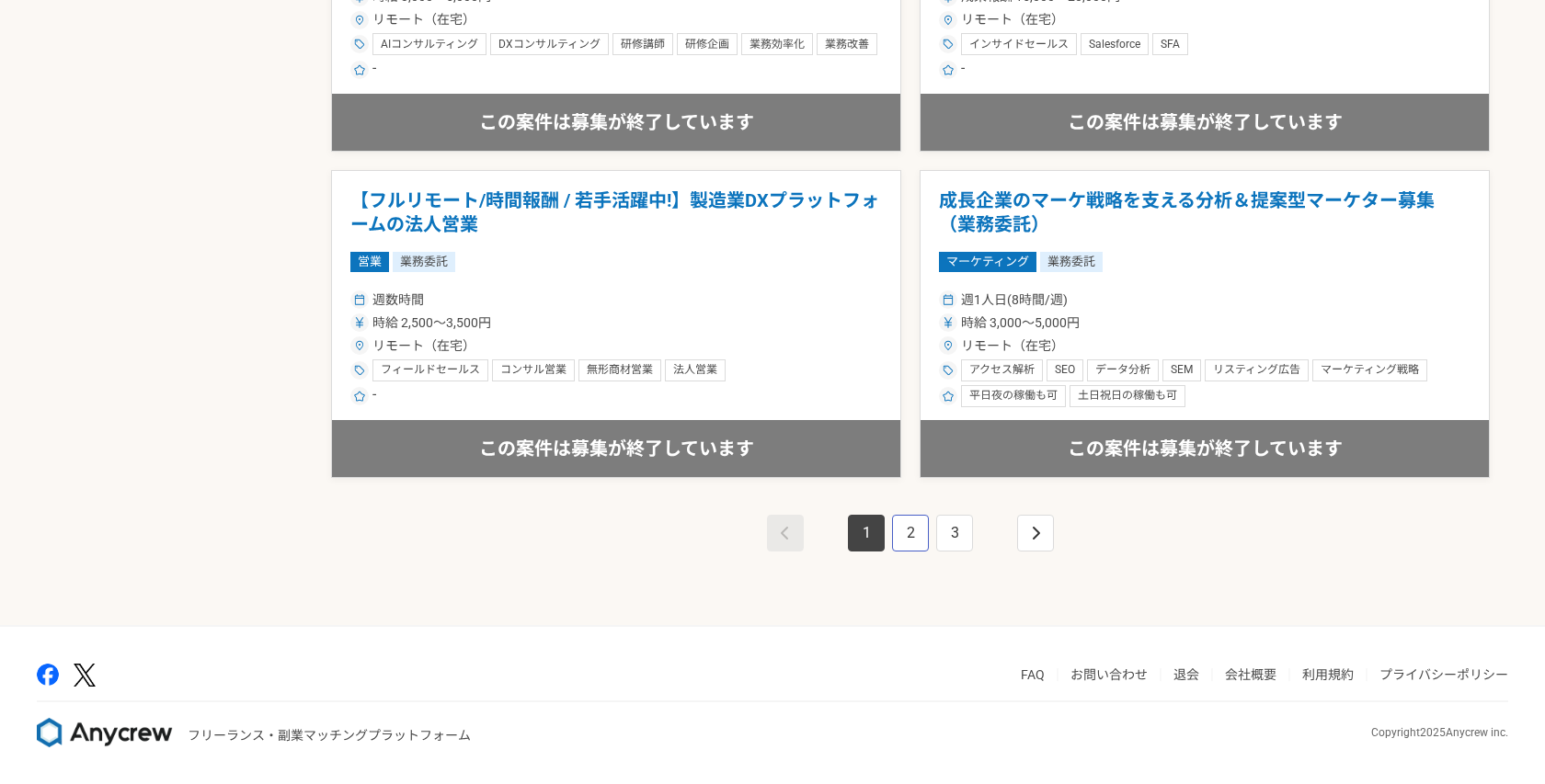 click on "2" at bounding box center [910, 533] 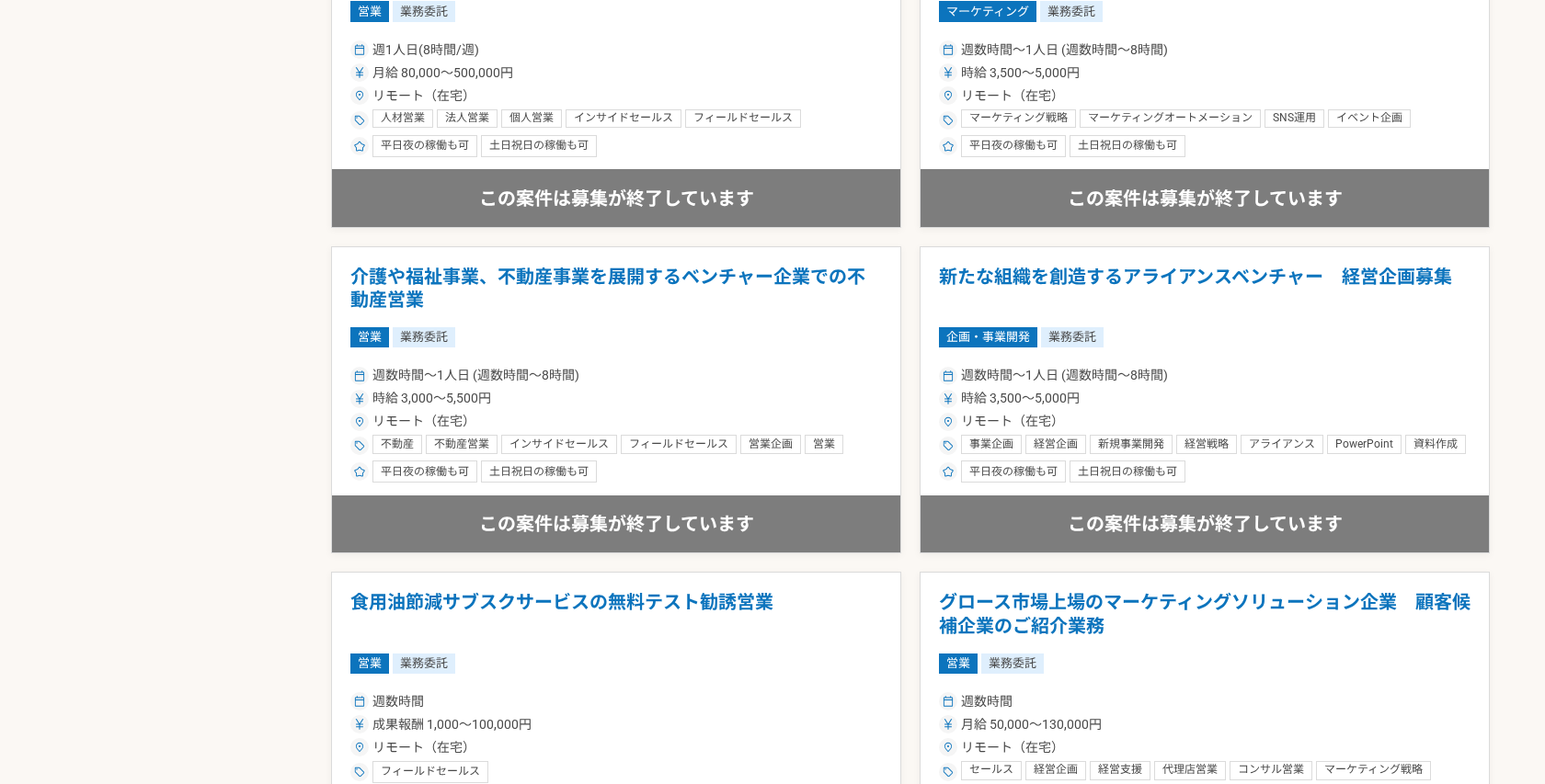 scroll, scrollTop: 3187, scrollLeft: 0, axis: vertical 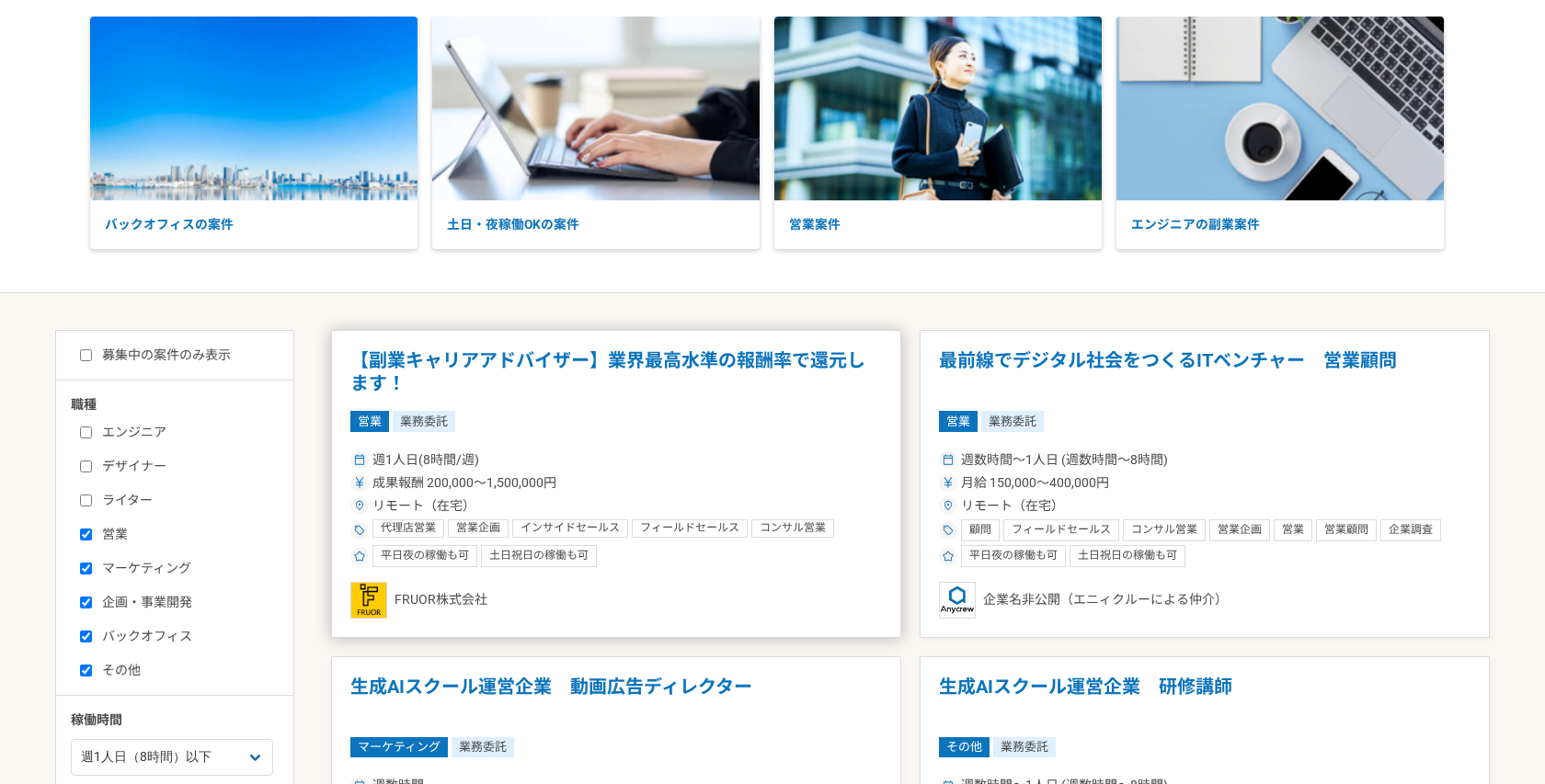 click on "【副業キャリアアドバイザー】業界最高水準の報酬率で還元します！" at bounding box center (616, 372) 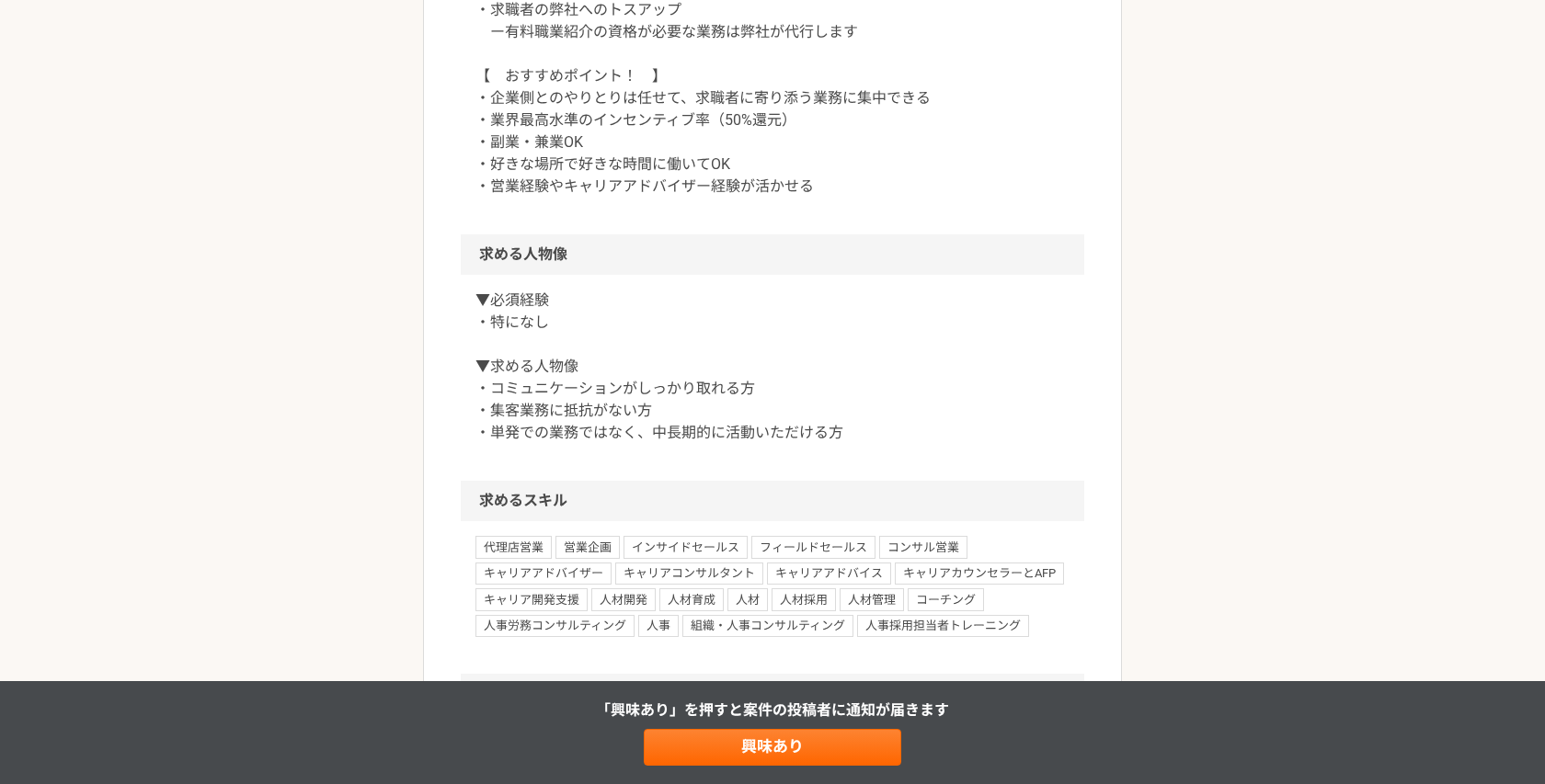 scroll, scrollTop: 1107, scrollLeft: 0, axis: vertical 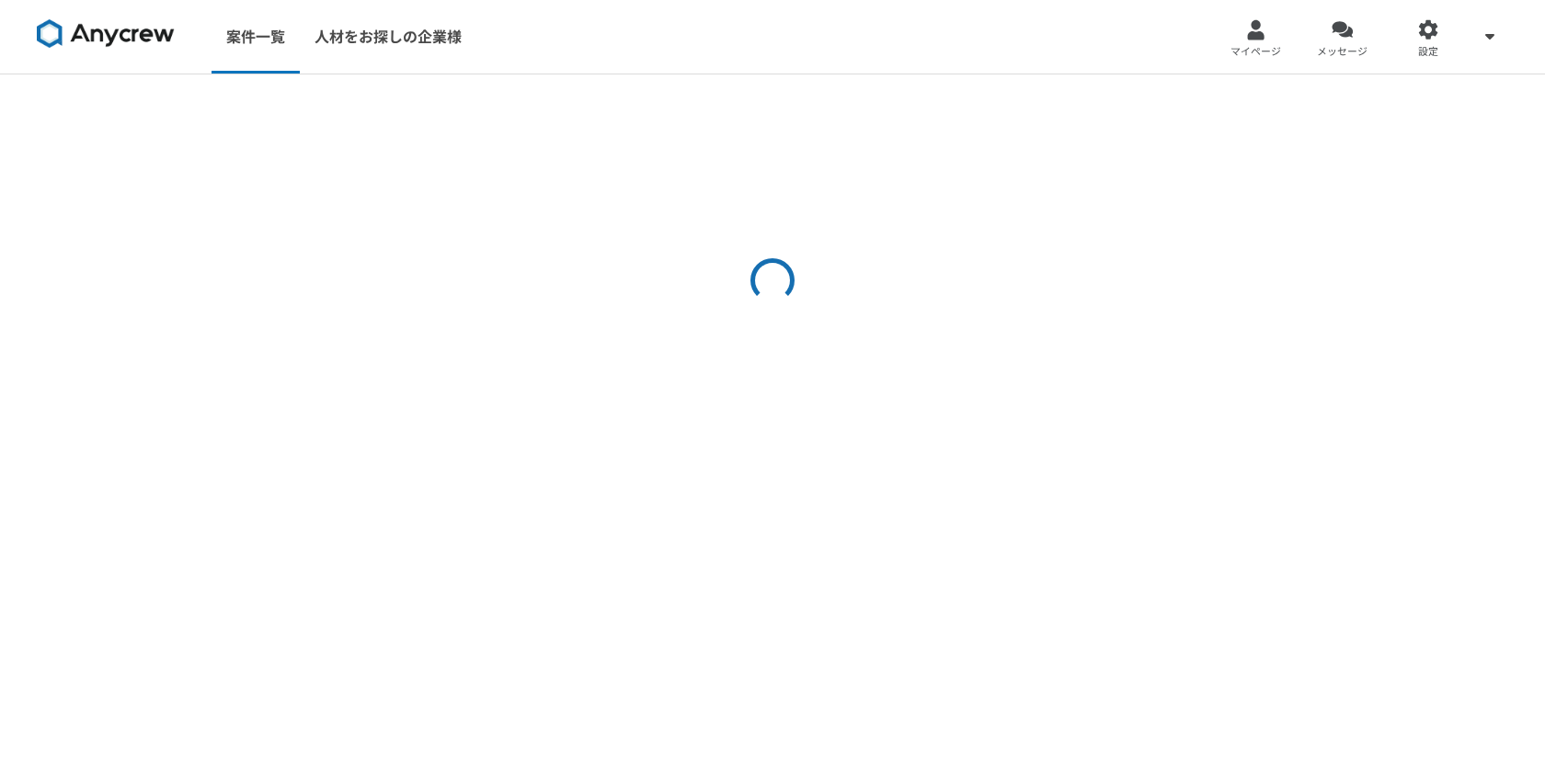 select on "1" 